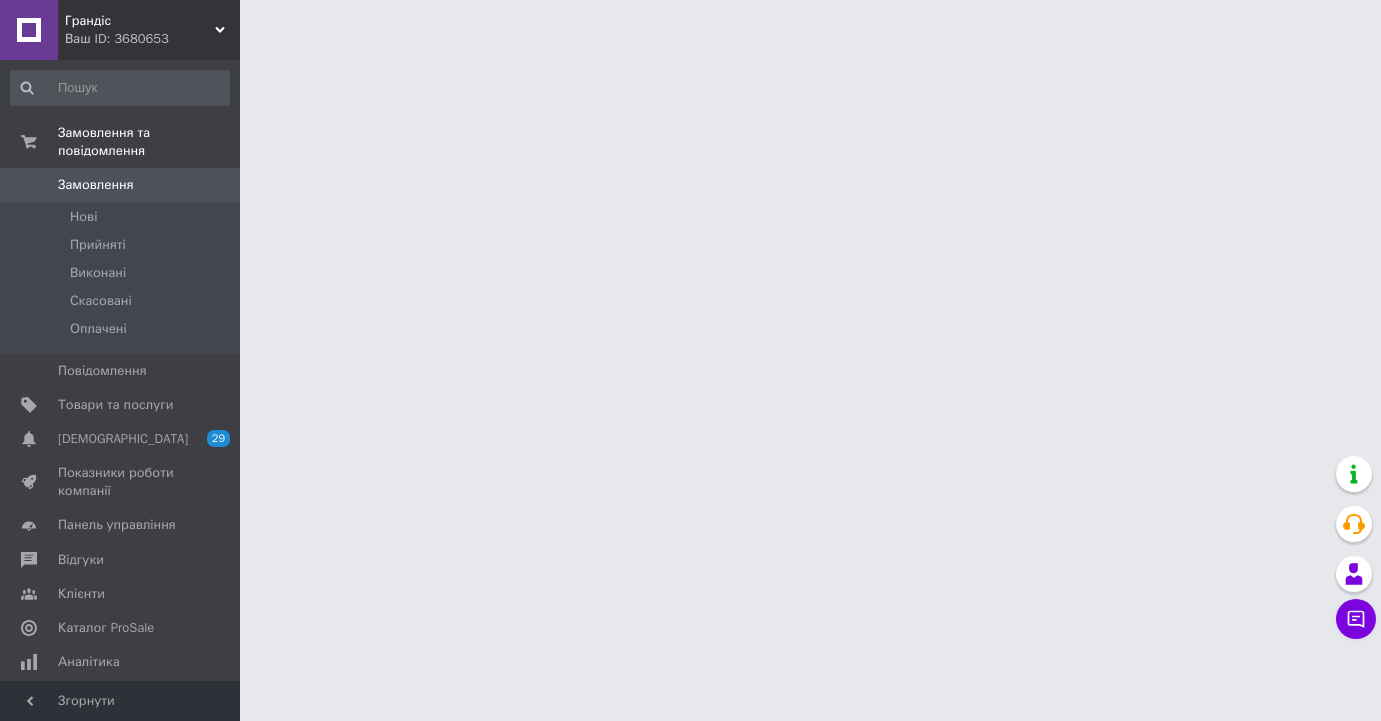 scroll, scrollTop: 0, scrollLeft: 0, axis: both 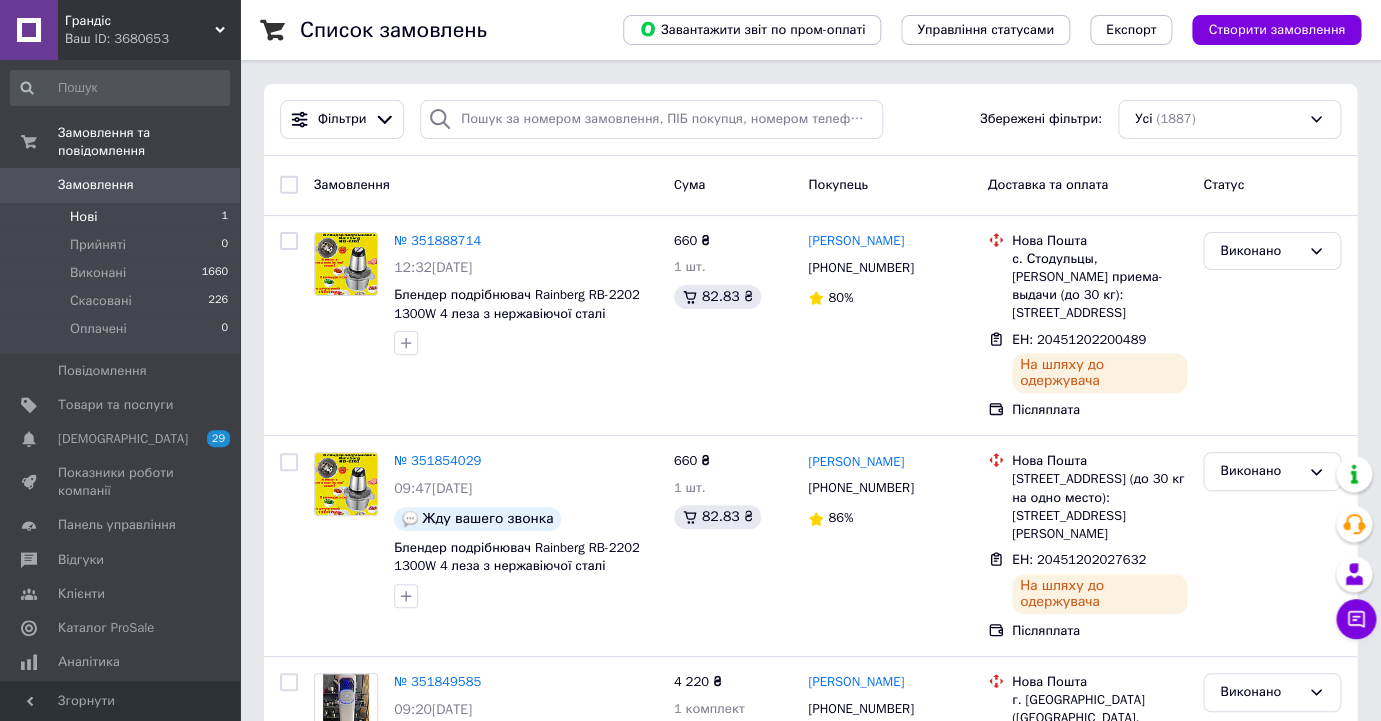 click on "Нові 1" at bounding box center [120, 217] 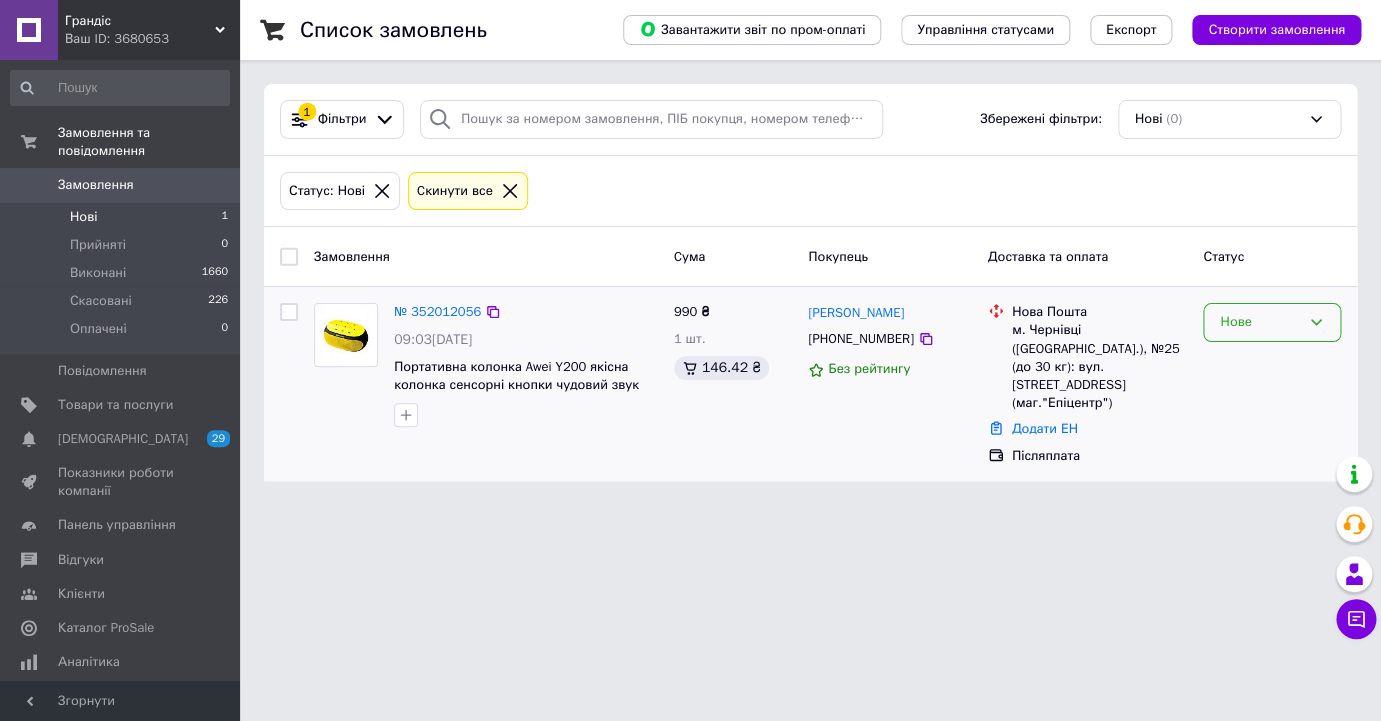 click on "Нове" at bounding box center [1260, 322] 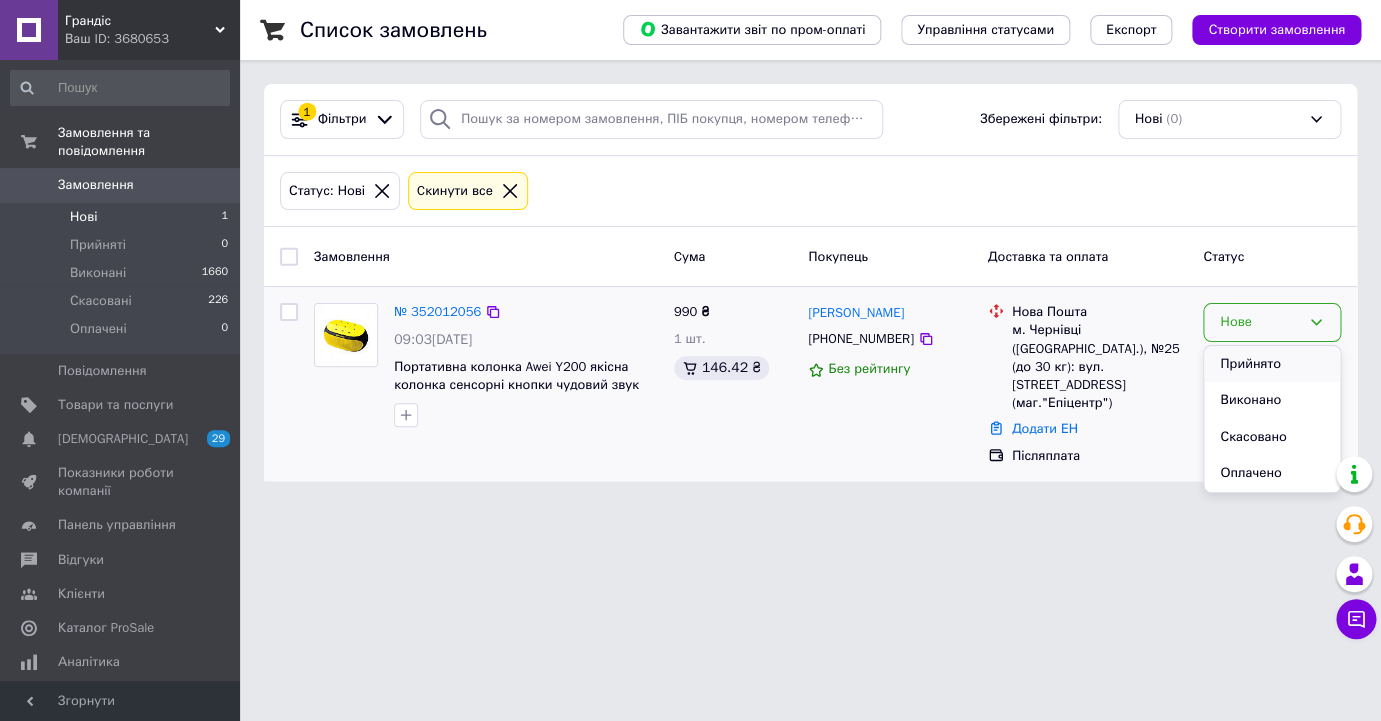 click on "Прийнято" at bounding box center (1272, 364) 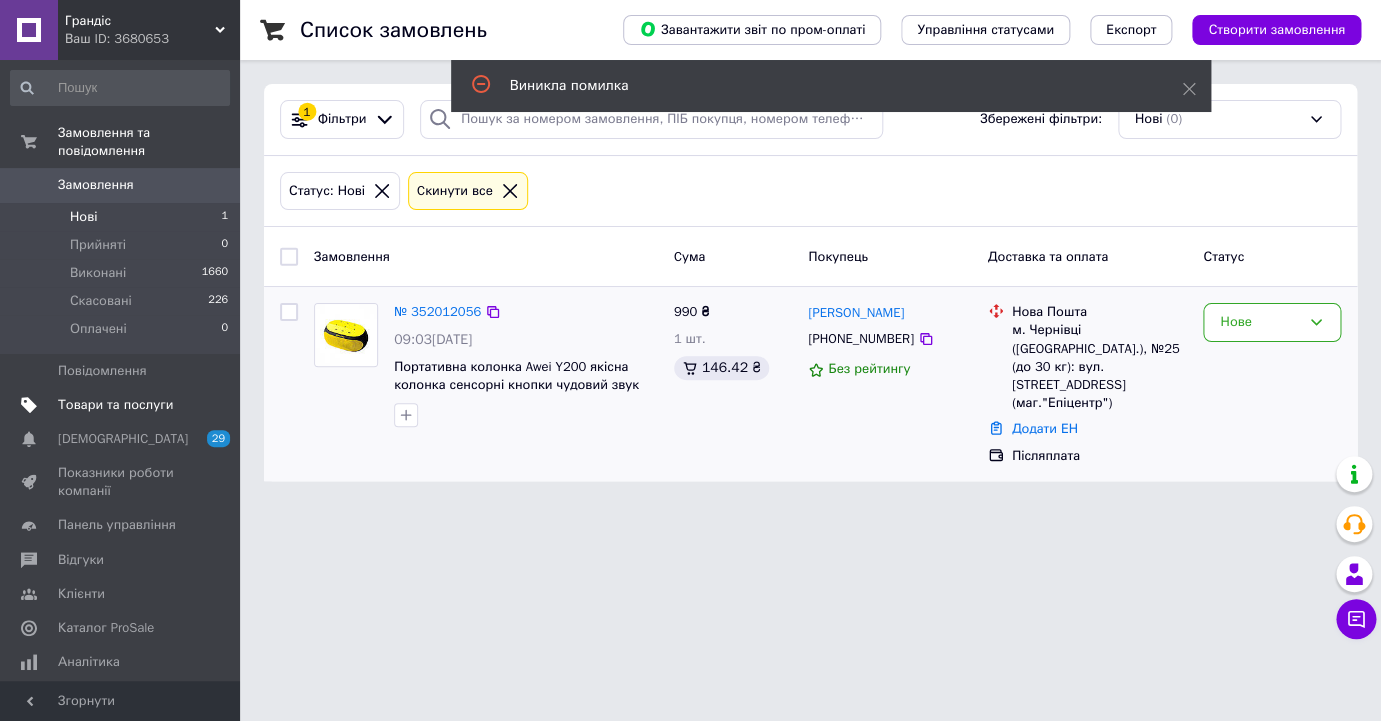click on "Товари та послуги" at bounding box center (115, 405) 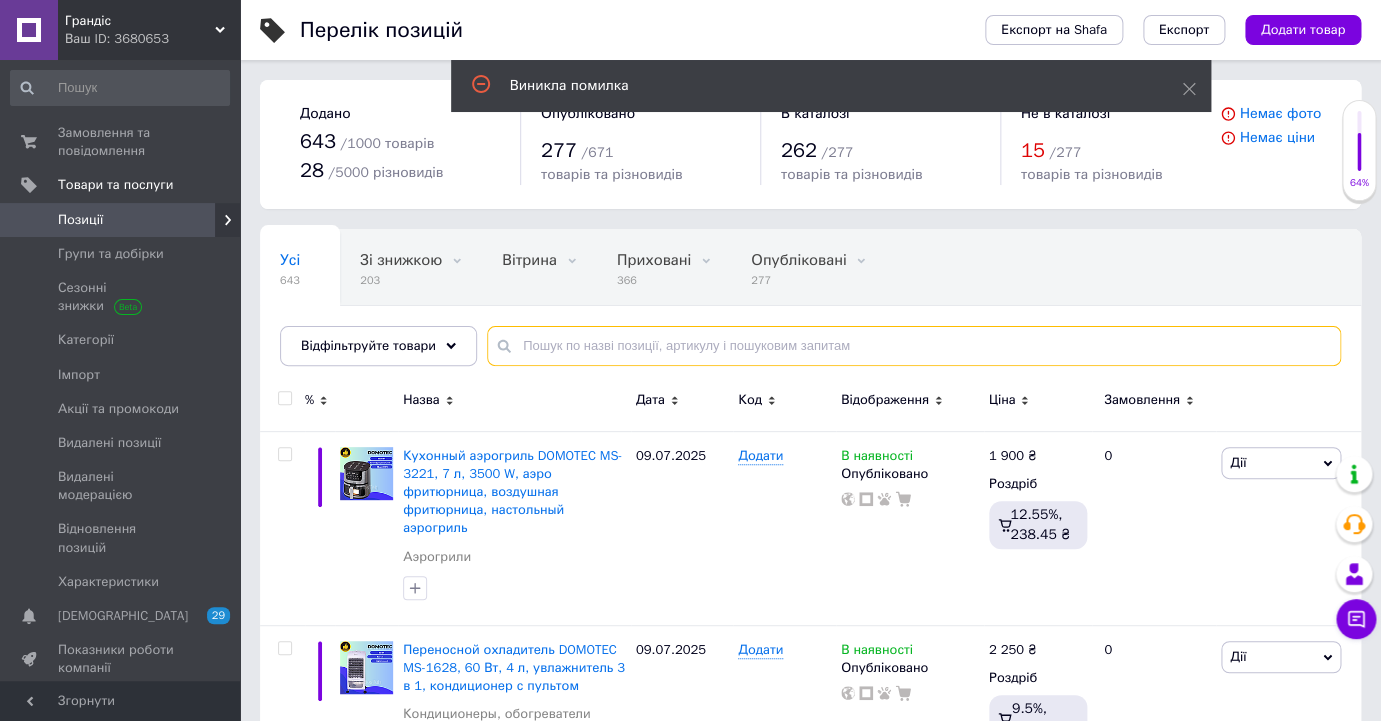 click at bounding box center (914, 346) 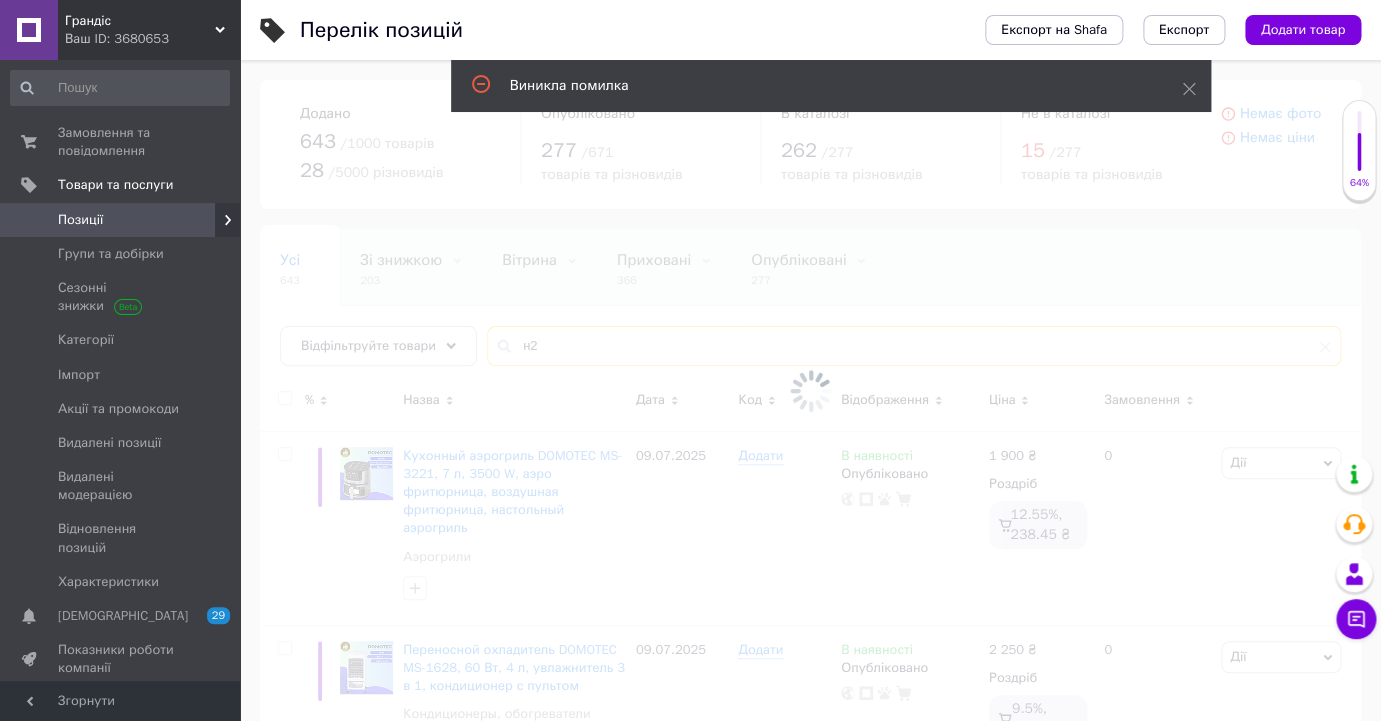 type on "н" 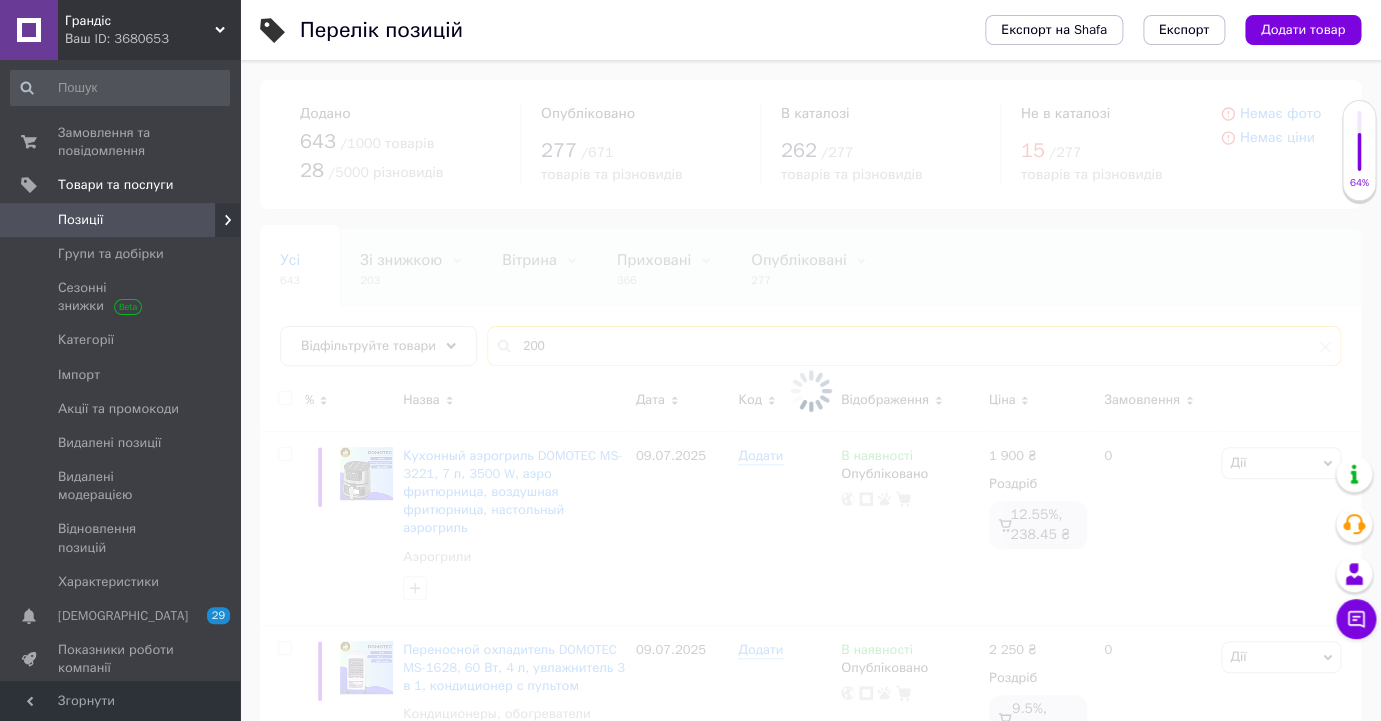 type on "200" 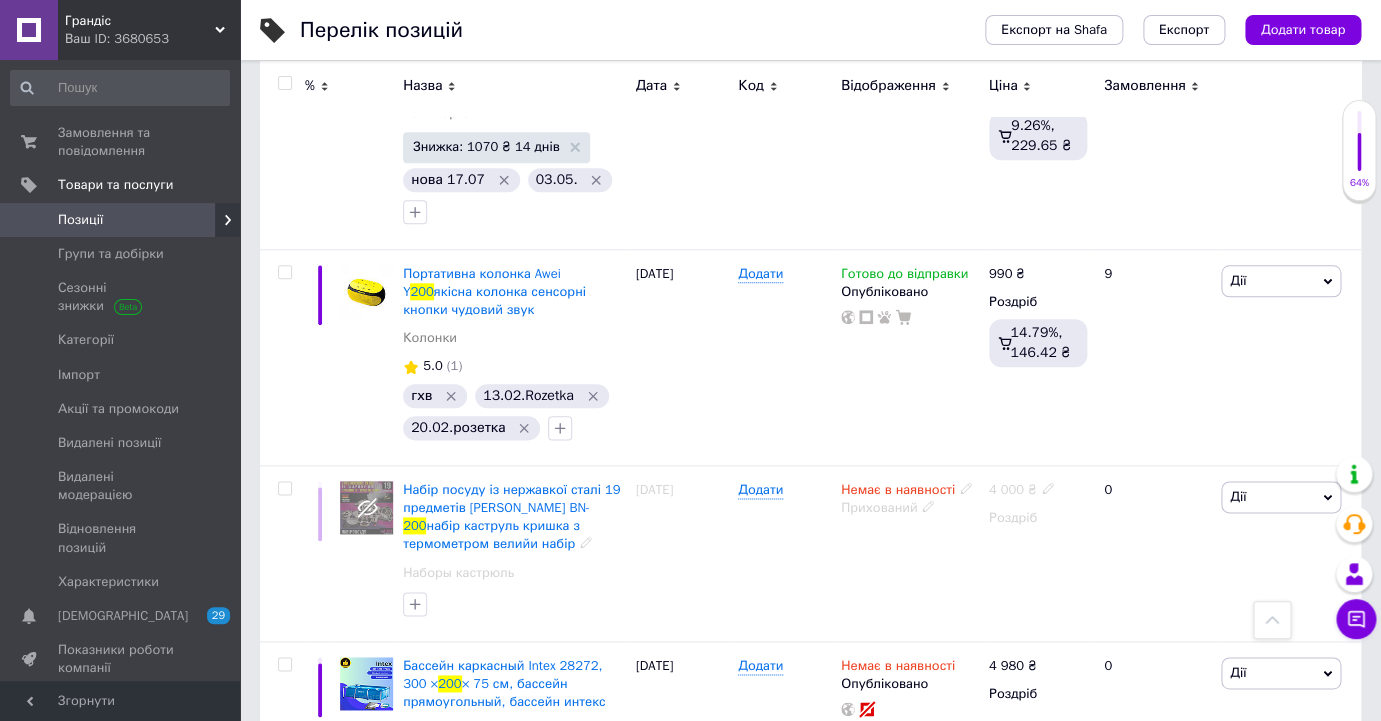 scroll, scrollTop: 615, scrollLeft: 0, axis: vertical 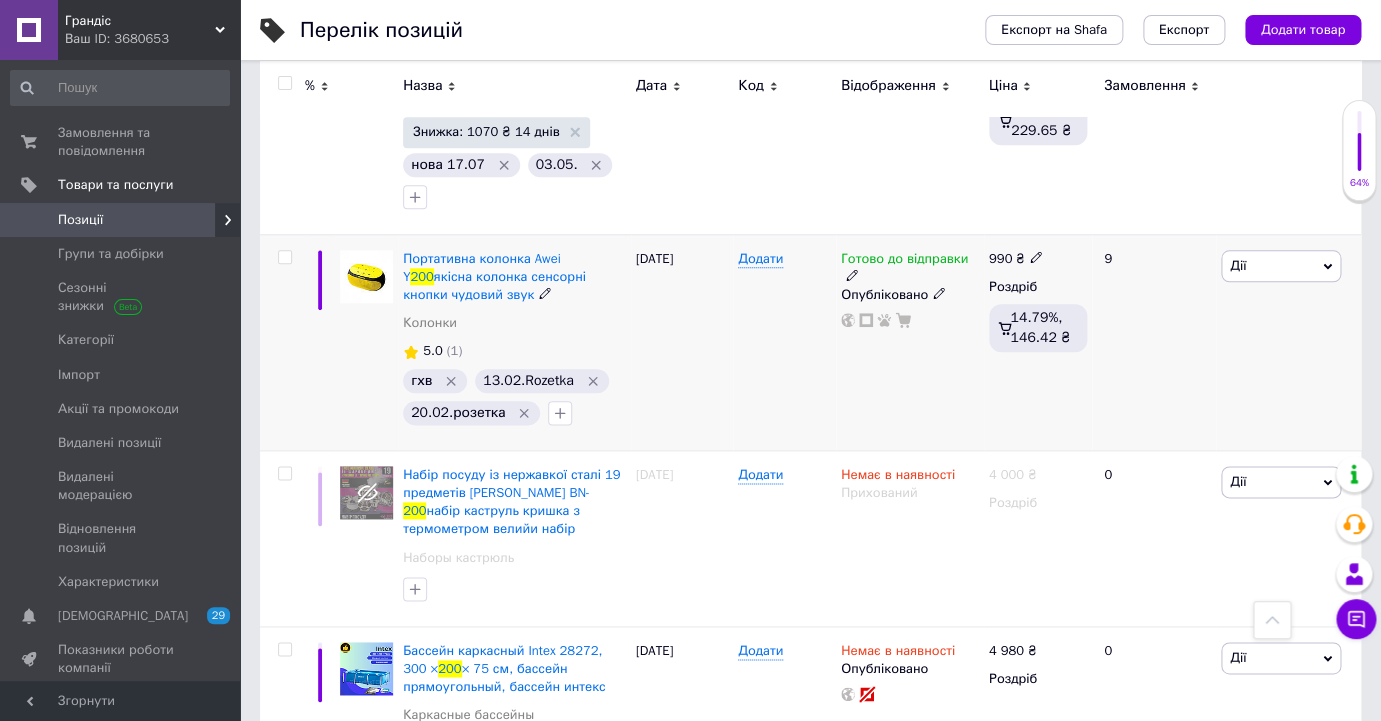 click 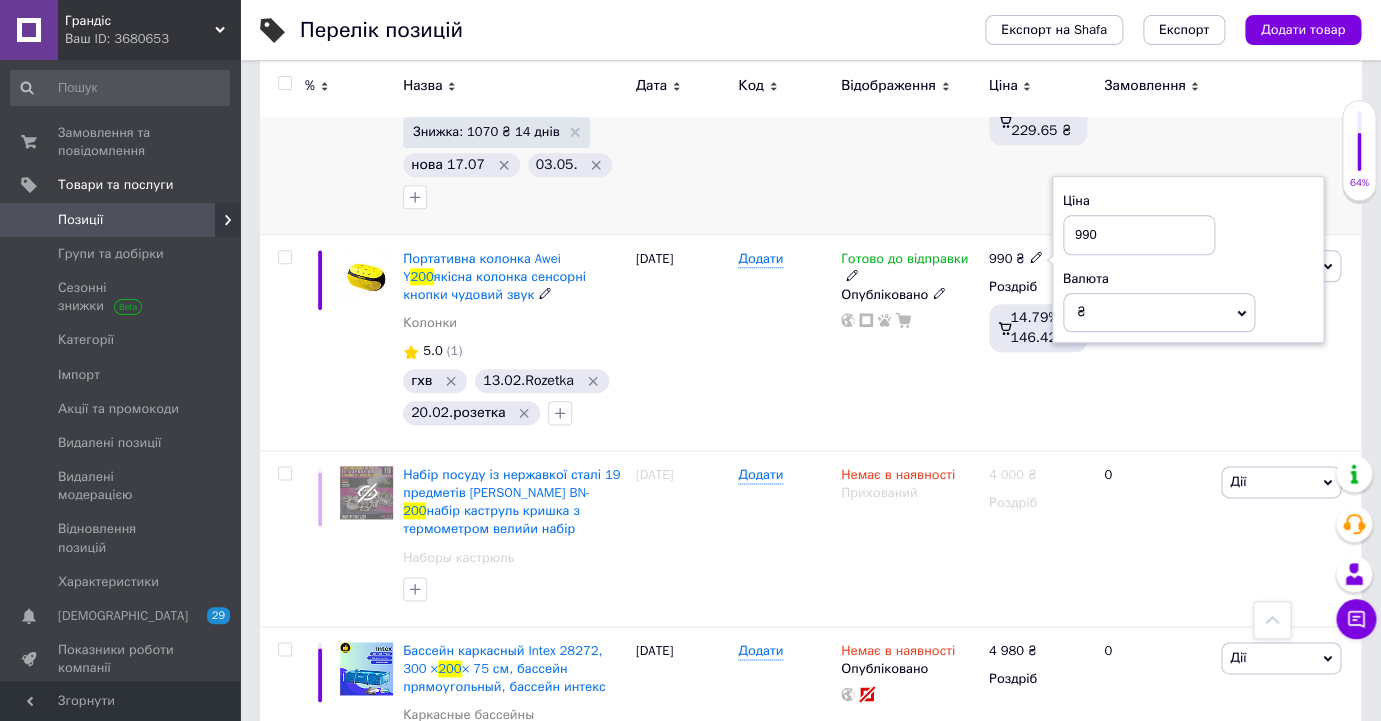 drag, startPoint x: 1089, startPoint y: 232, endPoint x: 1003, endPoint y: 232, distance: 86 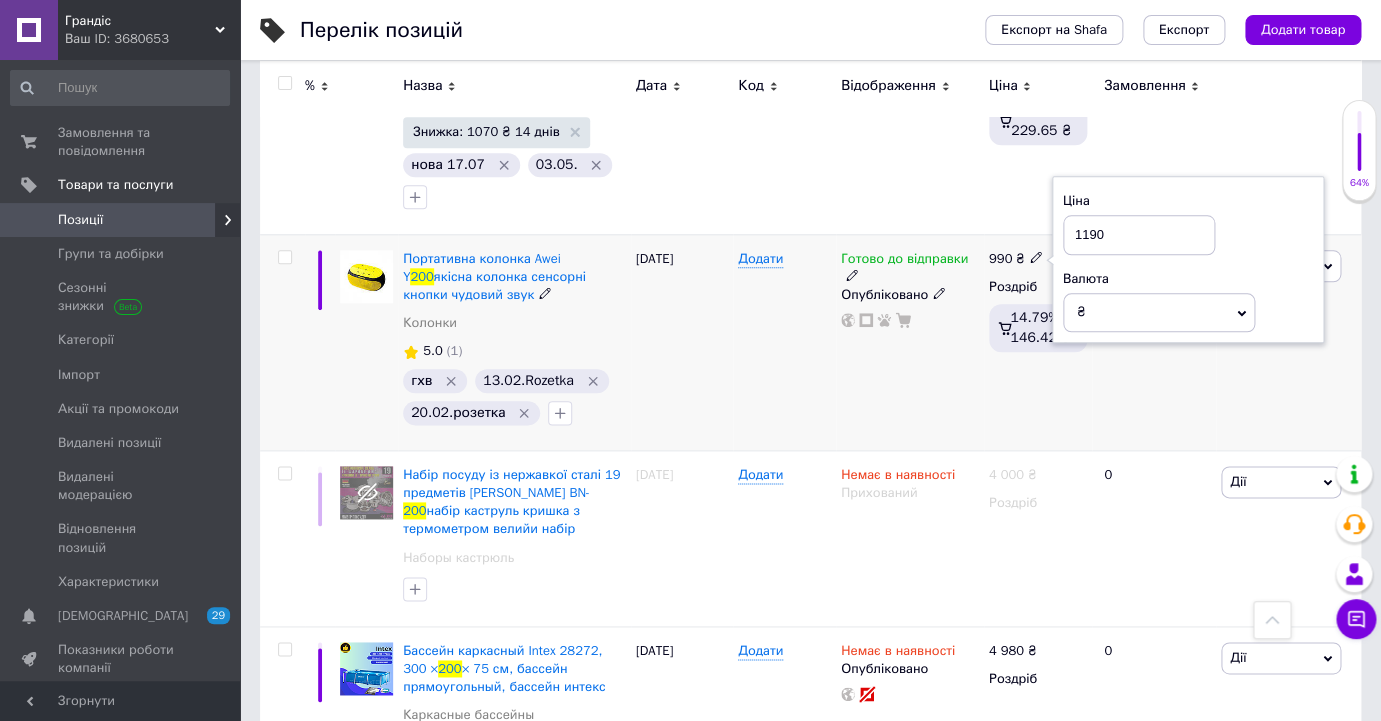 type on "1190" 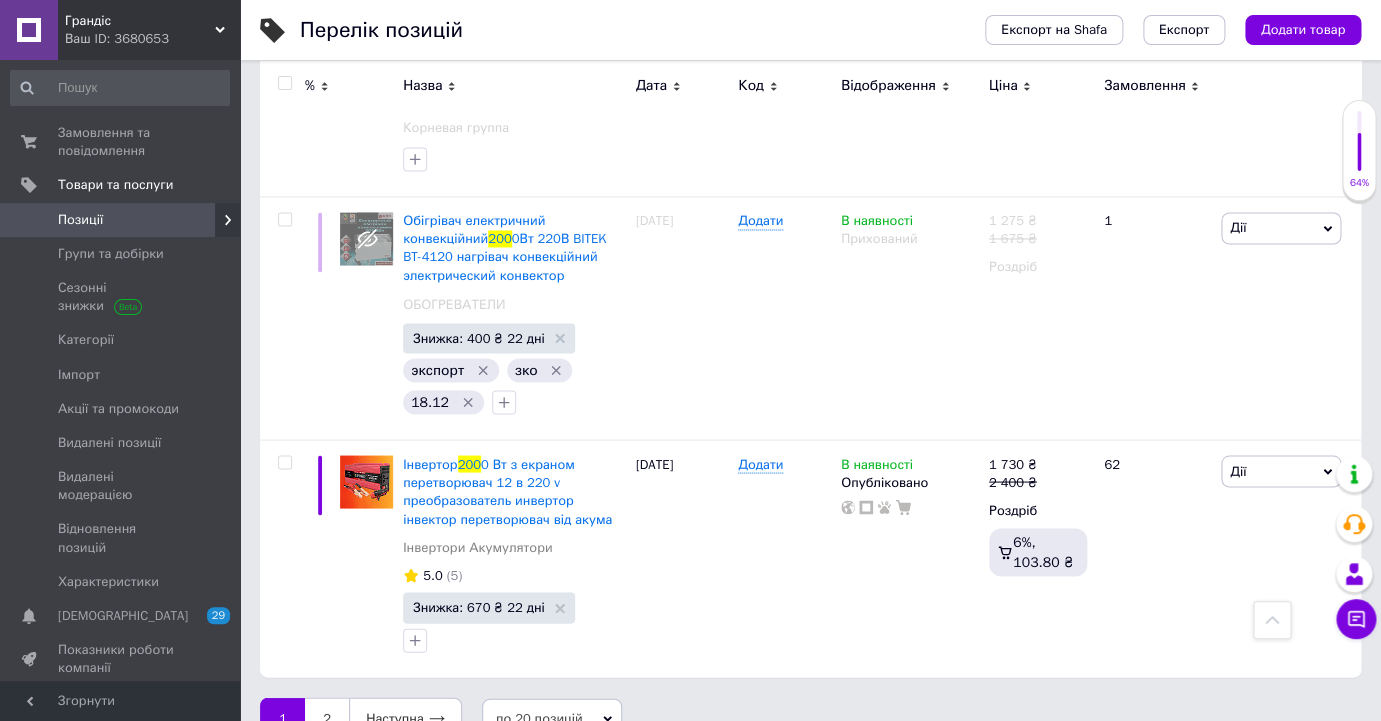 scroll, scrollTop: 3847, scrollLeft: 0, axis: vertical 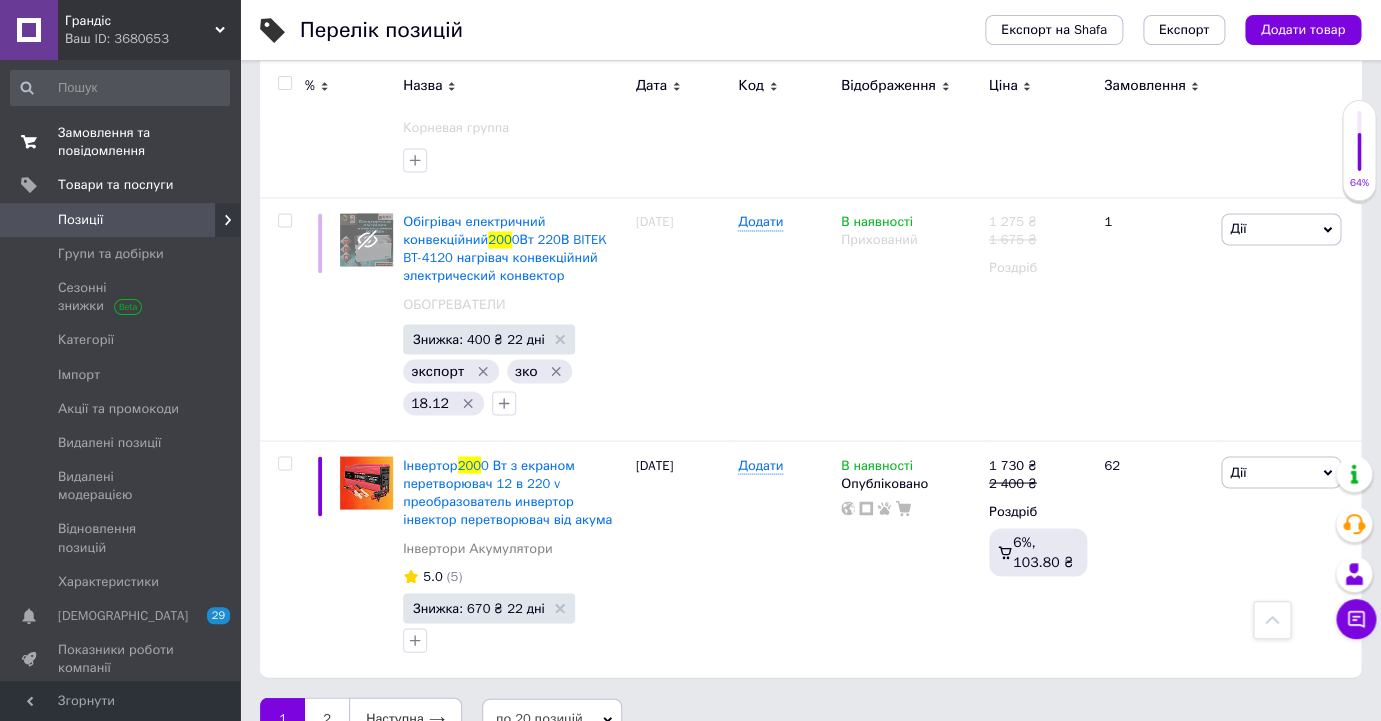 click on "Замовлення та повідомлення" at bounding box center [121, 142] 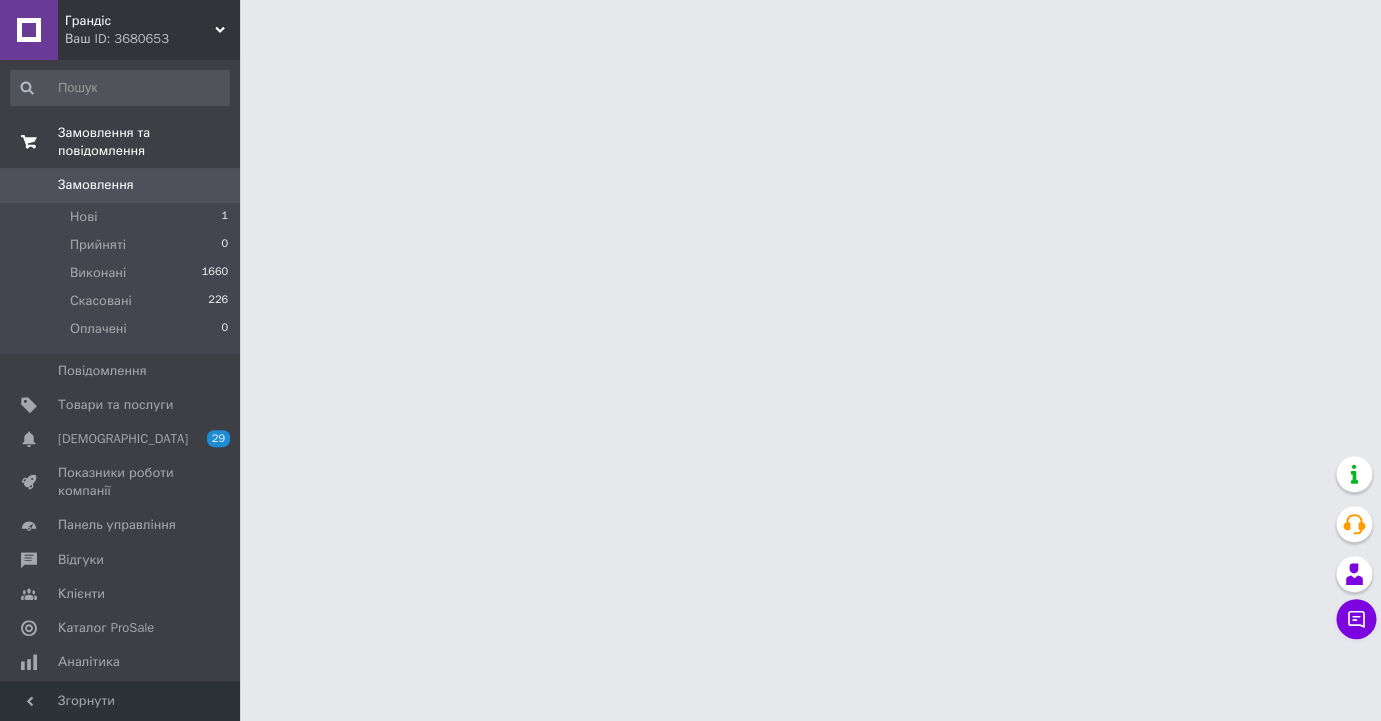 scroll, scrollTop: 0, scrollLeft: 0, axis: both 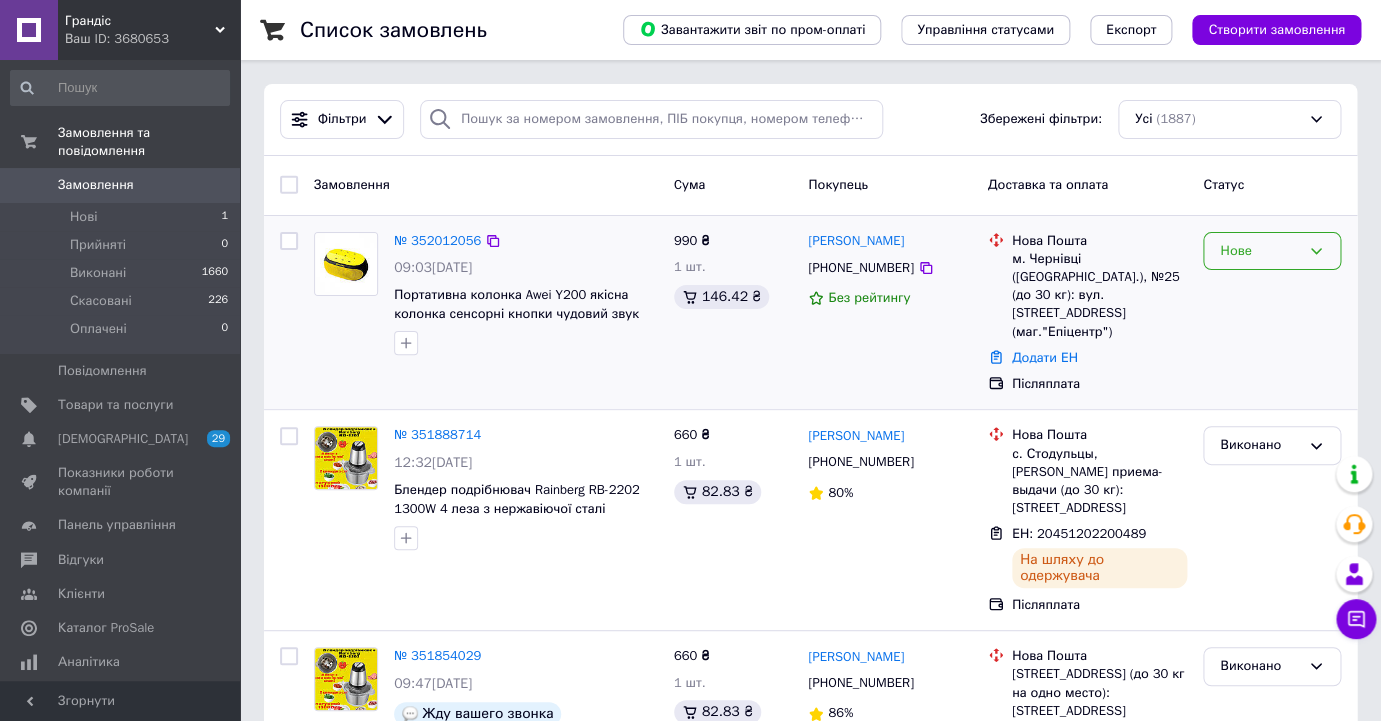 click 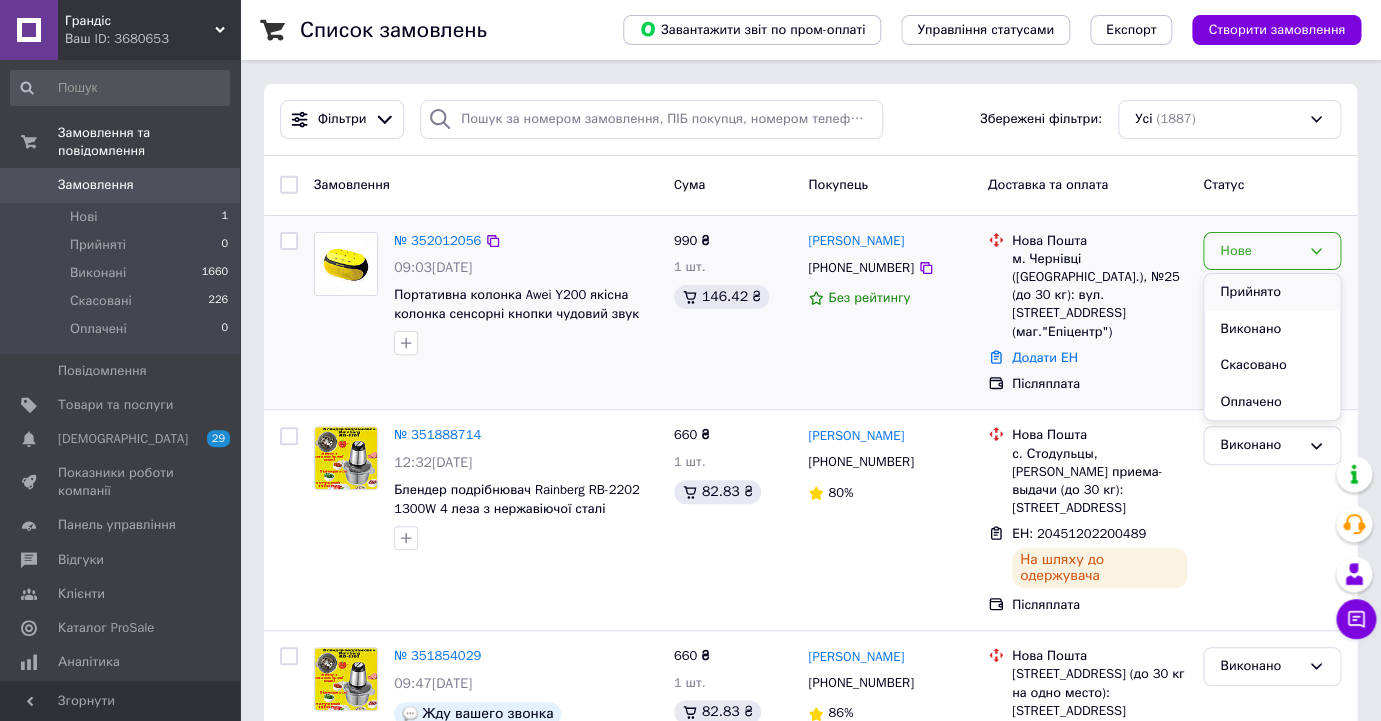 click on "Прийнято" at bounding box center (1272, 292) 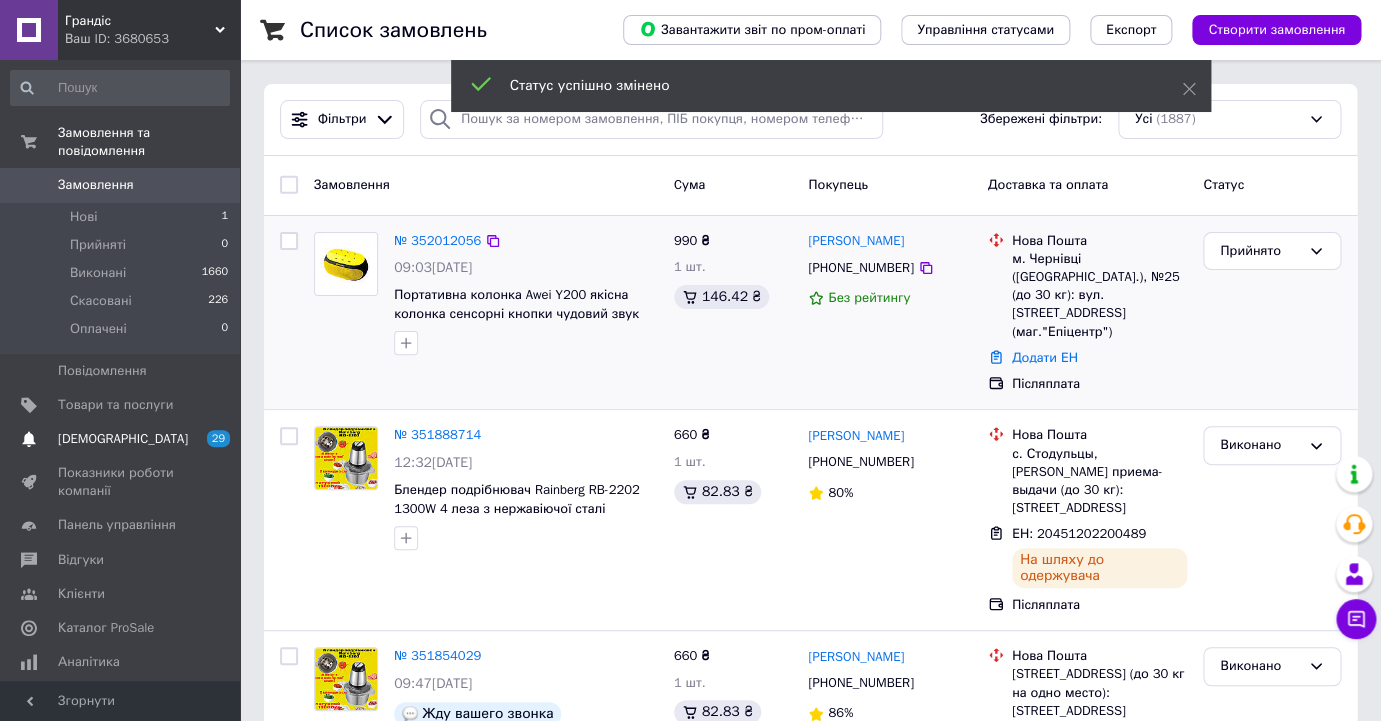 click on "[DEMOGRAPHIC_DATA]" at bounding box center (121, 439) 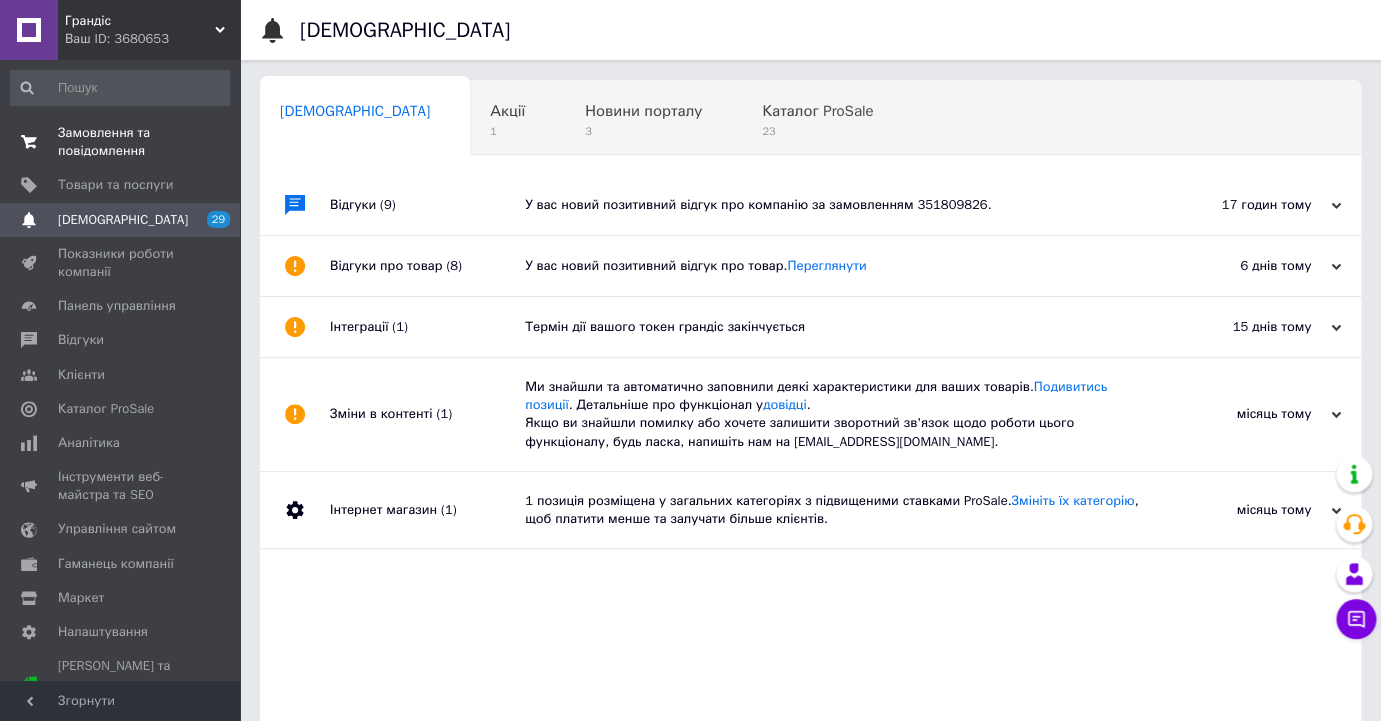 click on "Замовлення та повідомлення" at bounding box center [121, 142] 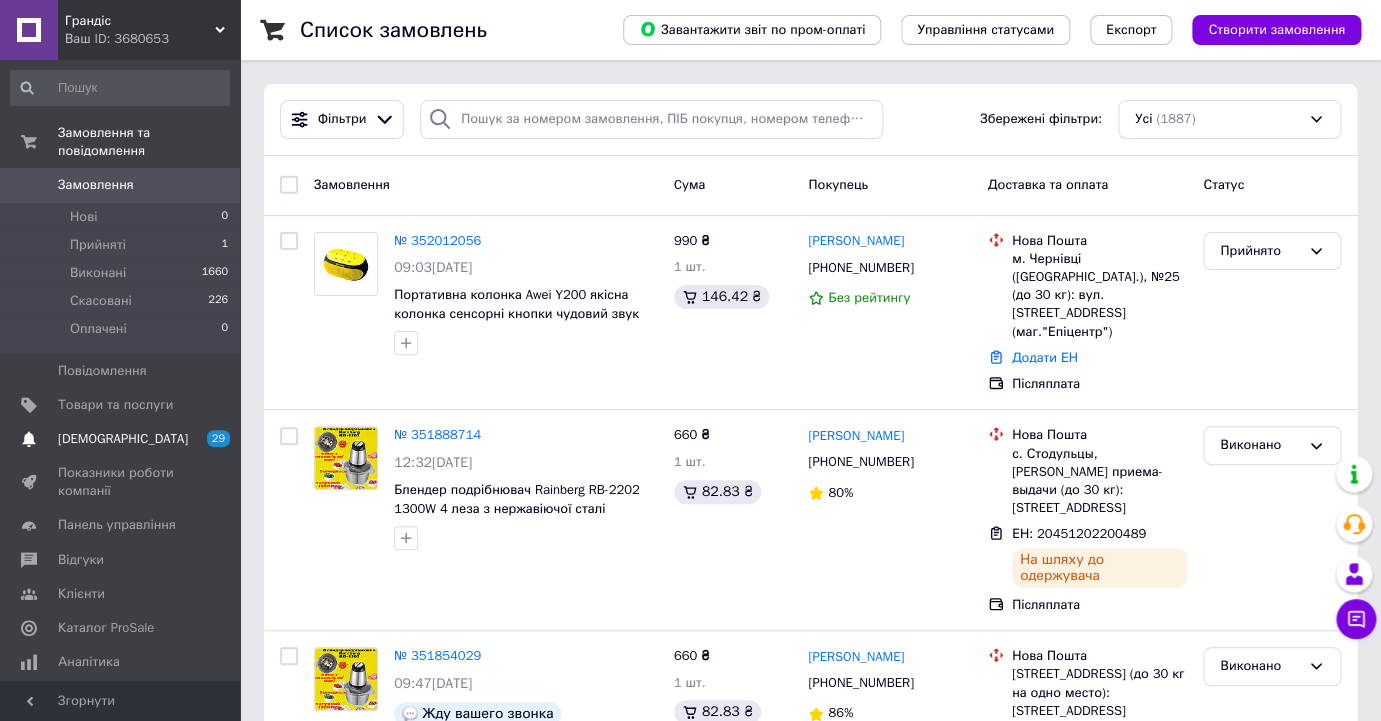 click on "[DEMOGRAPHIC_DATA]" at bounding box center [121, 439] 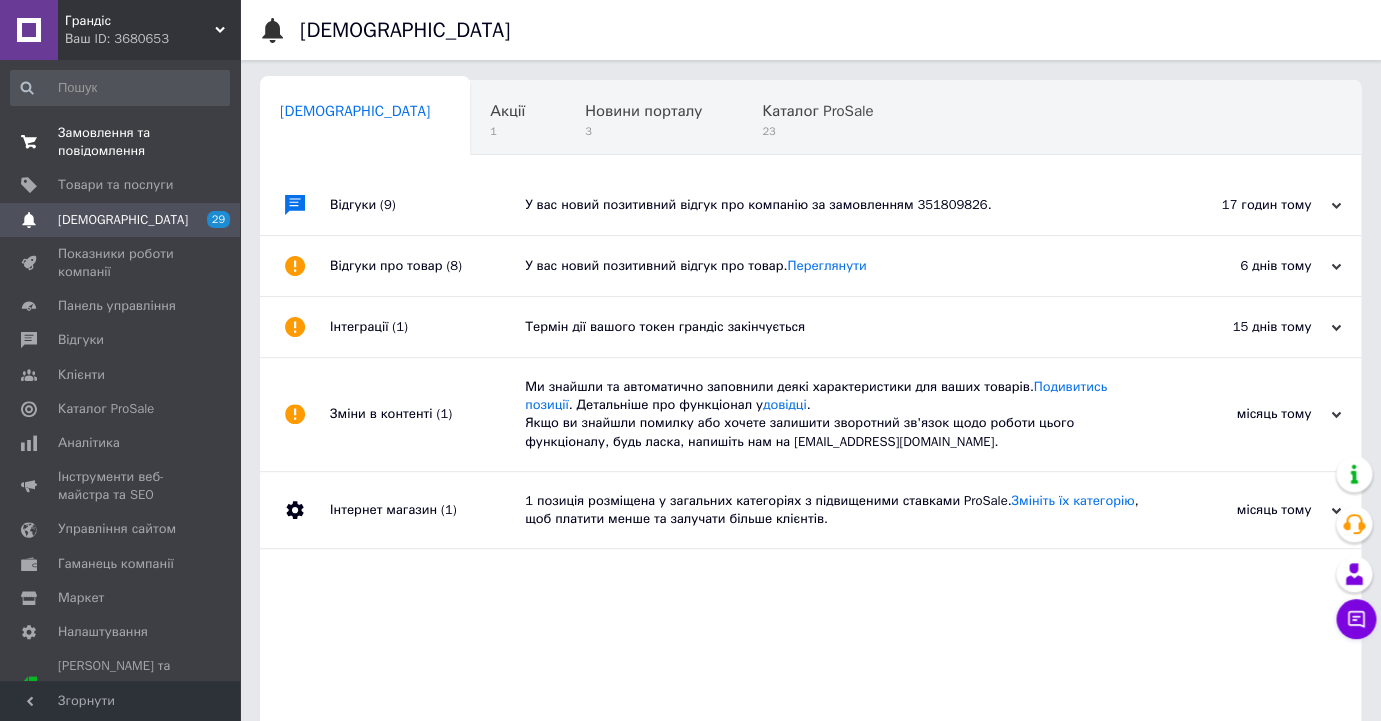click on "Замовлення та повідомлення" at bounding box center [121, 142] 